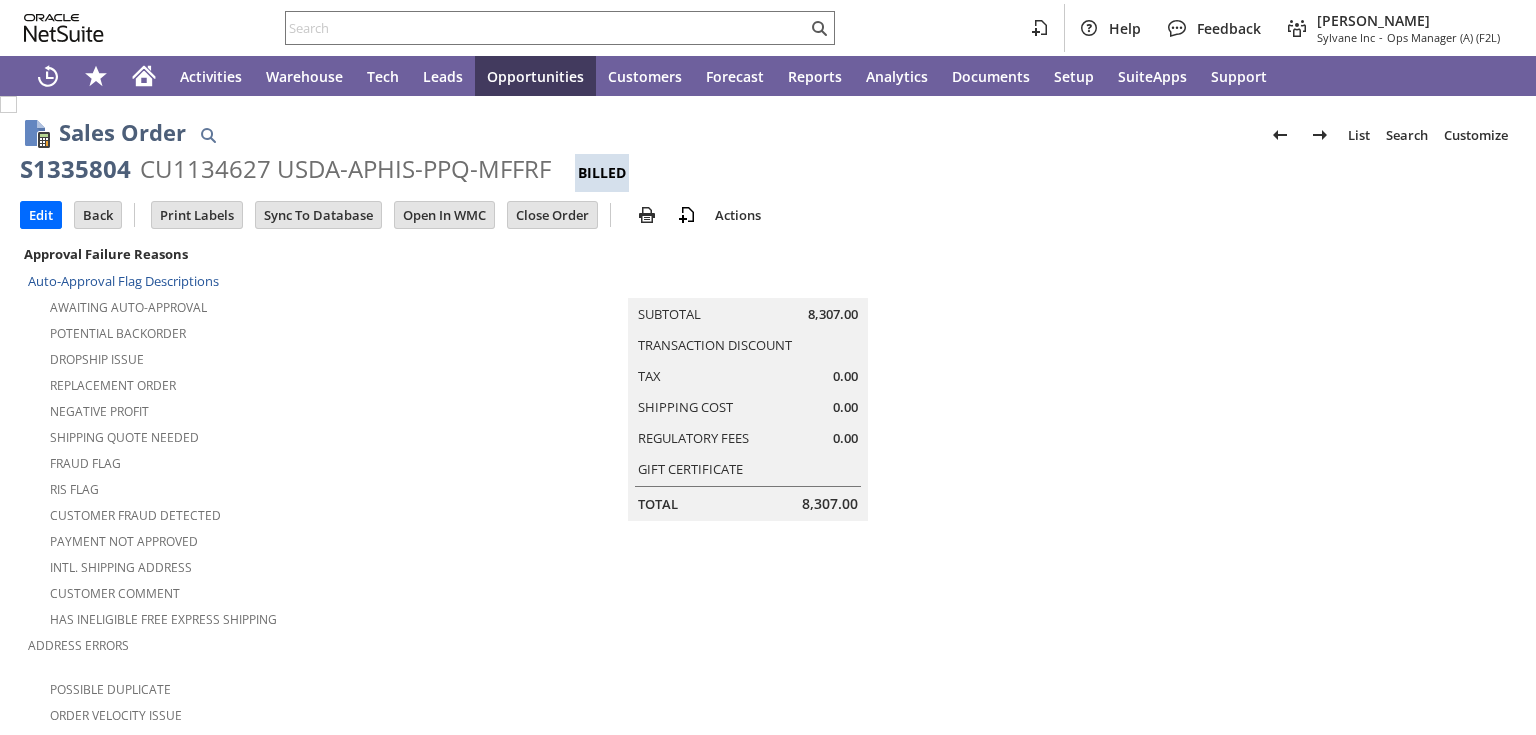 scroll, scrollTop: 0, scrollLeft: 0, axis: both 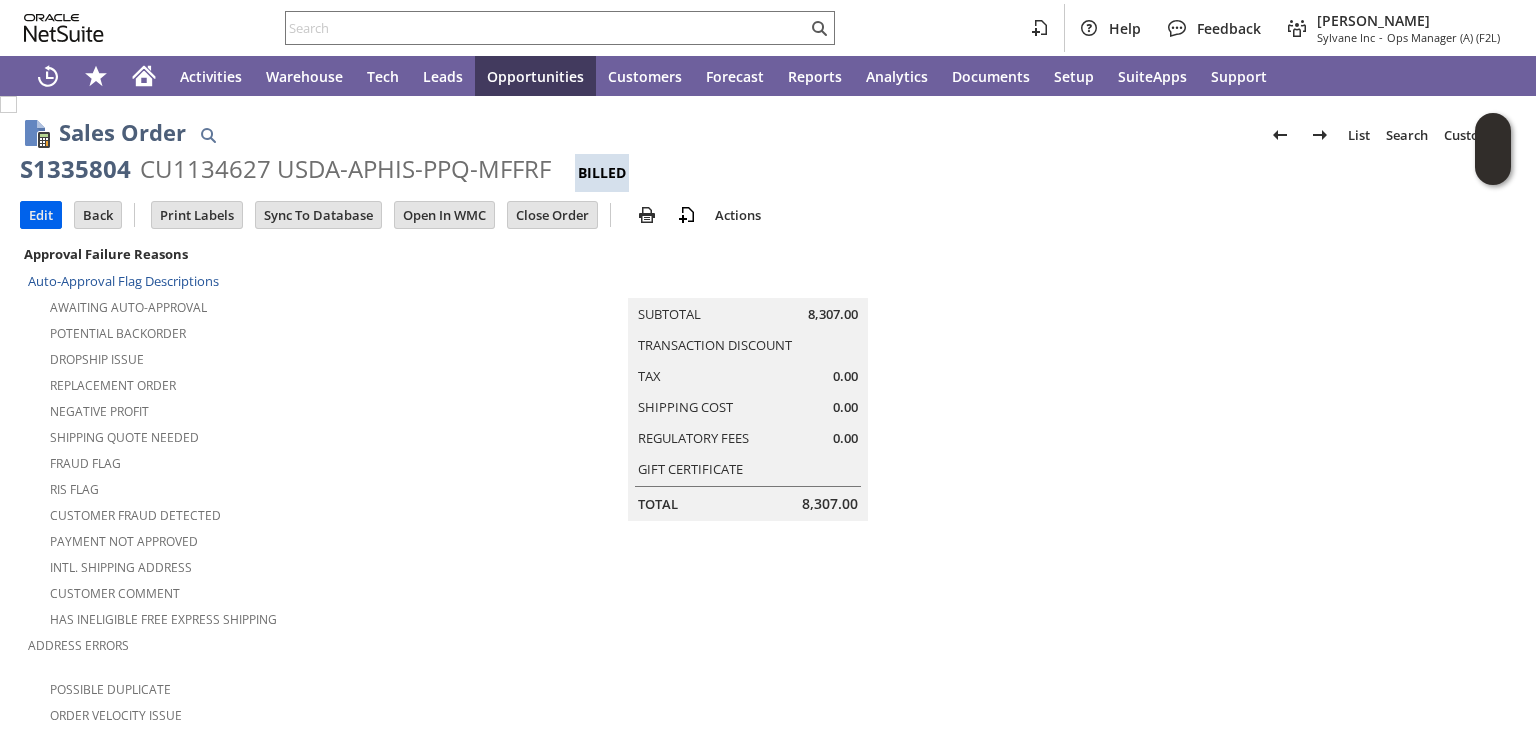 click on "Edit" at bounding box center (41, 215) 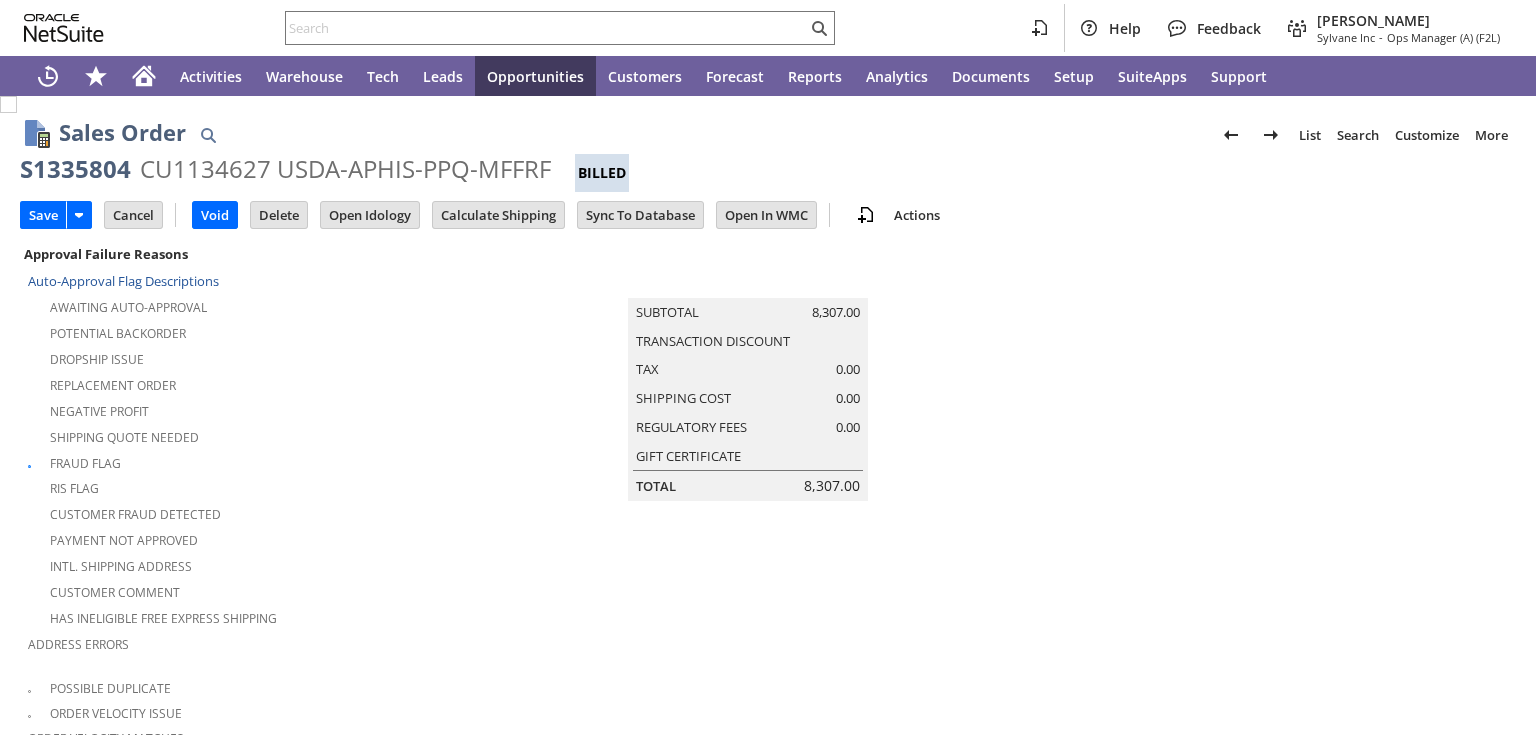 scroll, scrollTop: 0, scrollLeft: 0, axis: both 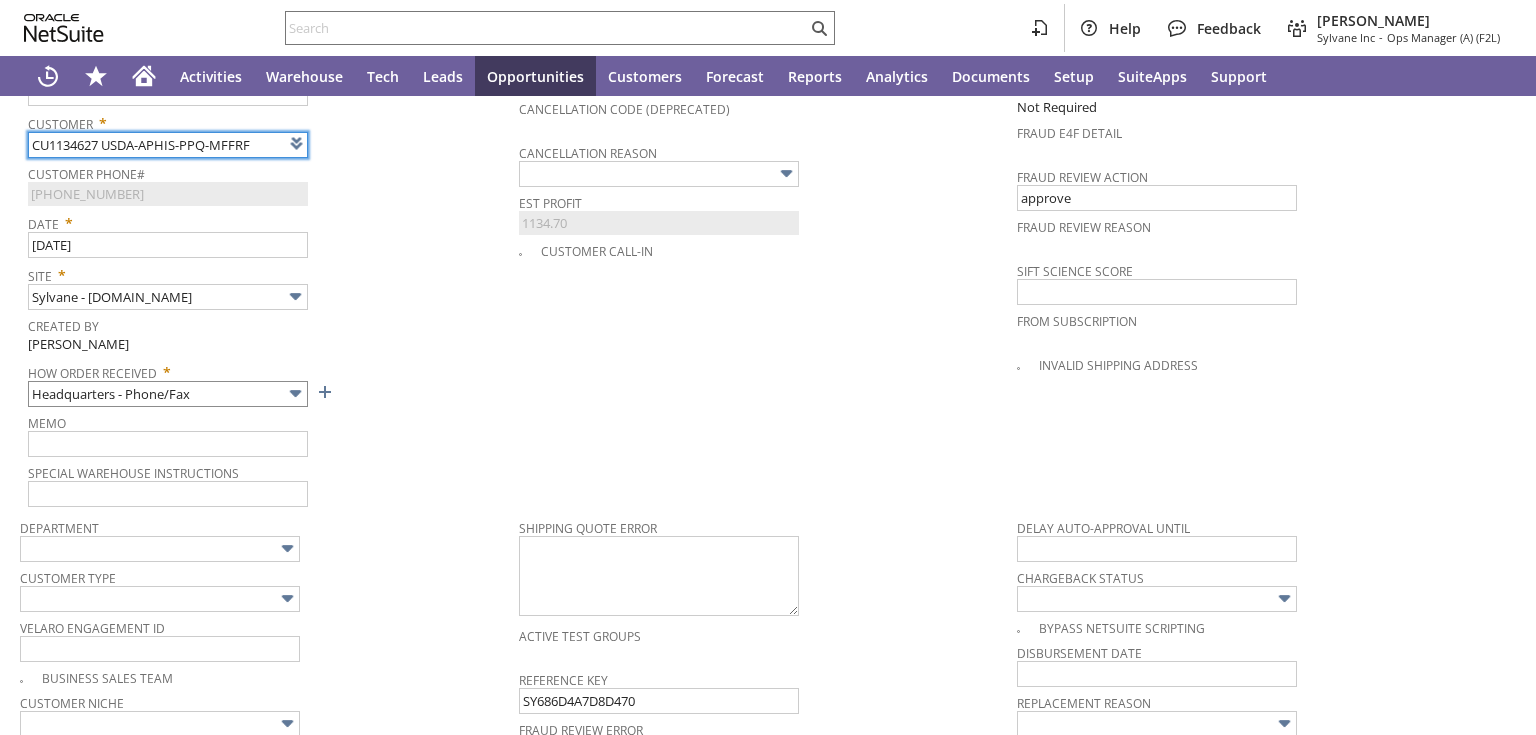 type on "Intelligent Recommendations¹⁰" 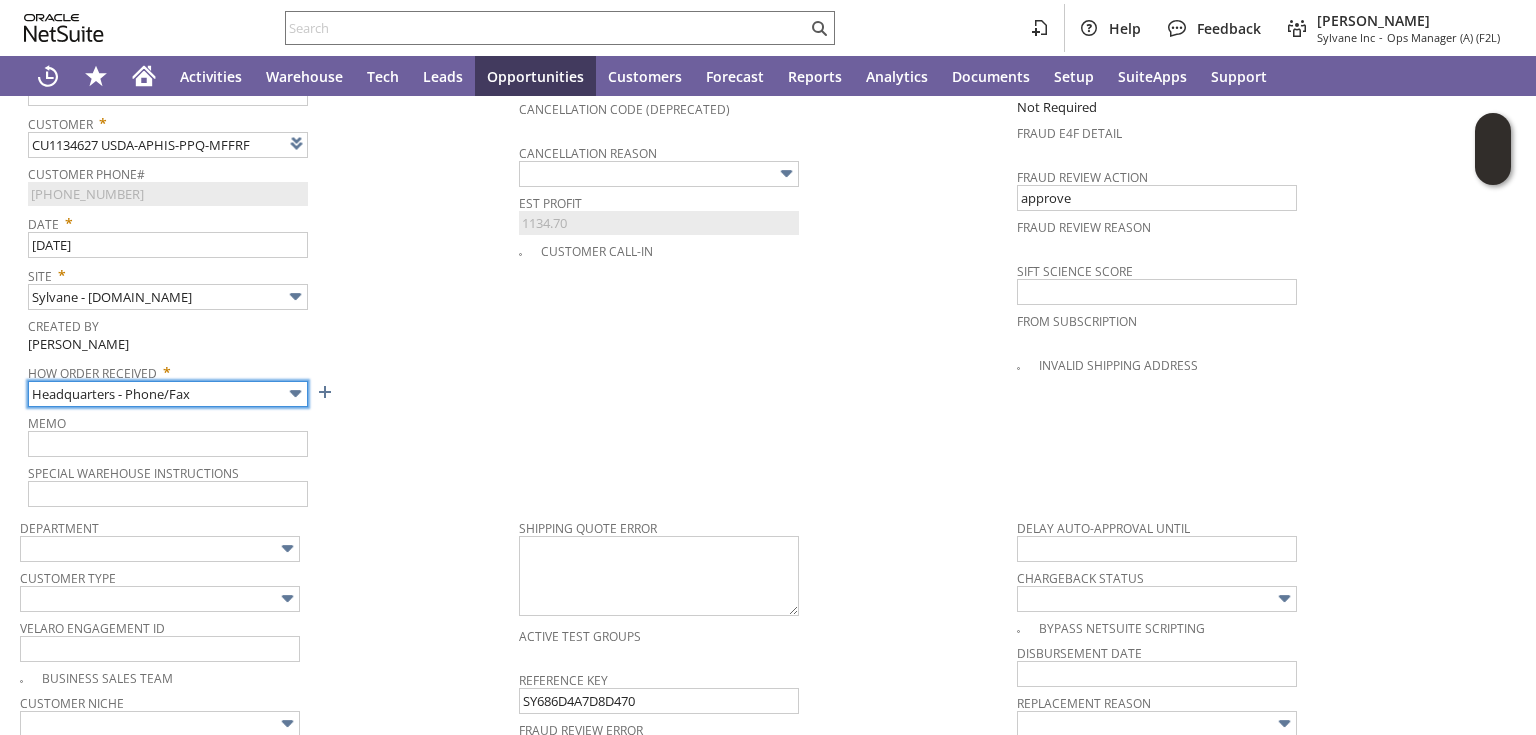 click on "Headquarters - Phone/Fax" at bounding box center [168, 394] 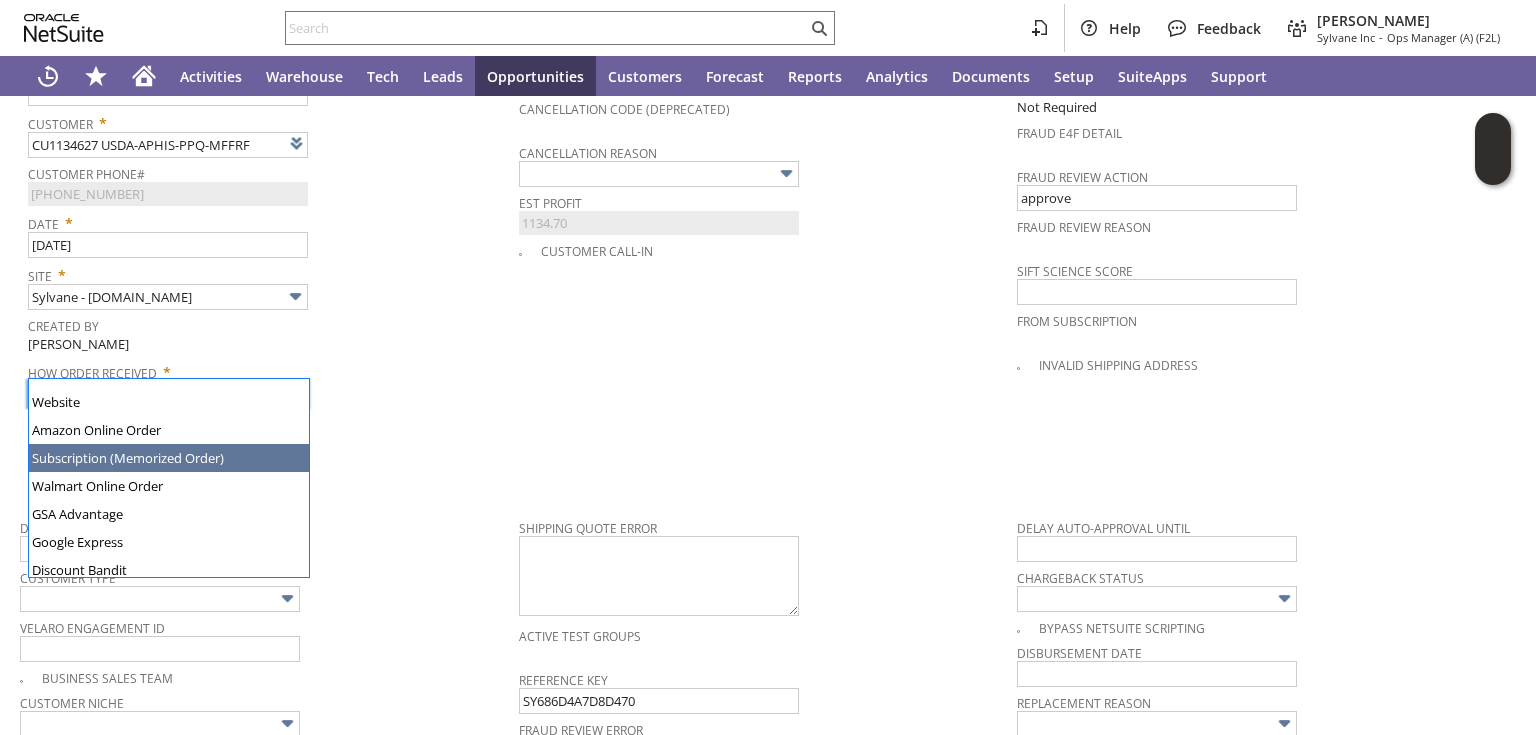 scroll, scrollTop: 187, scrollLeft: 0, axis: vertical 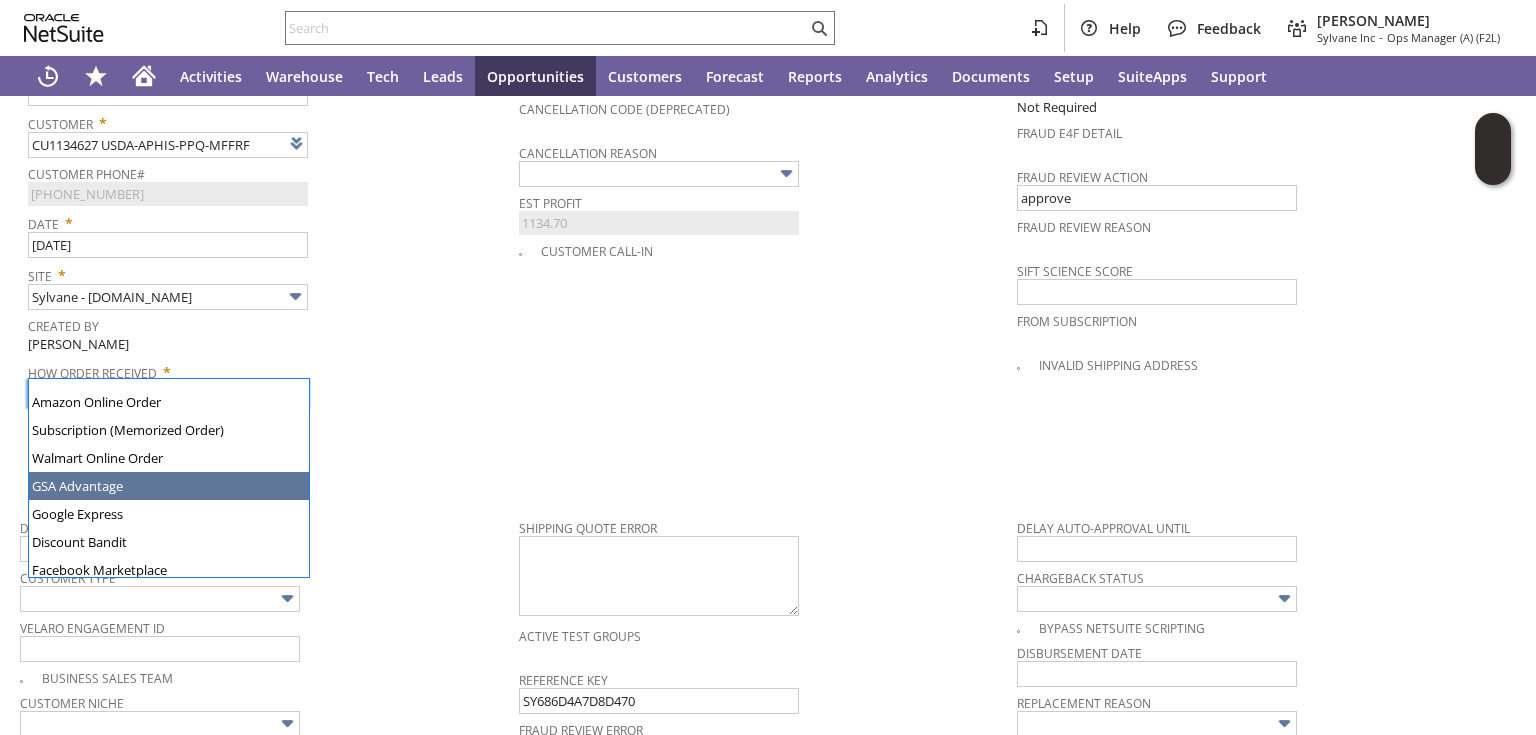 type on "GSA Advantage" 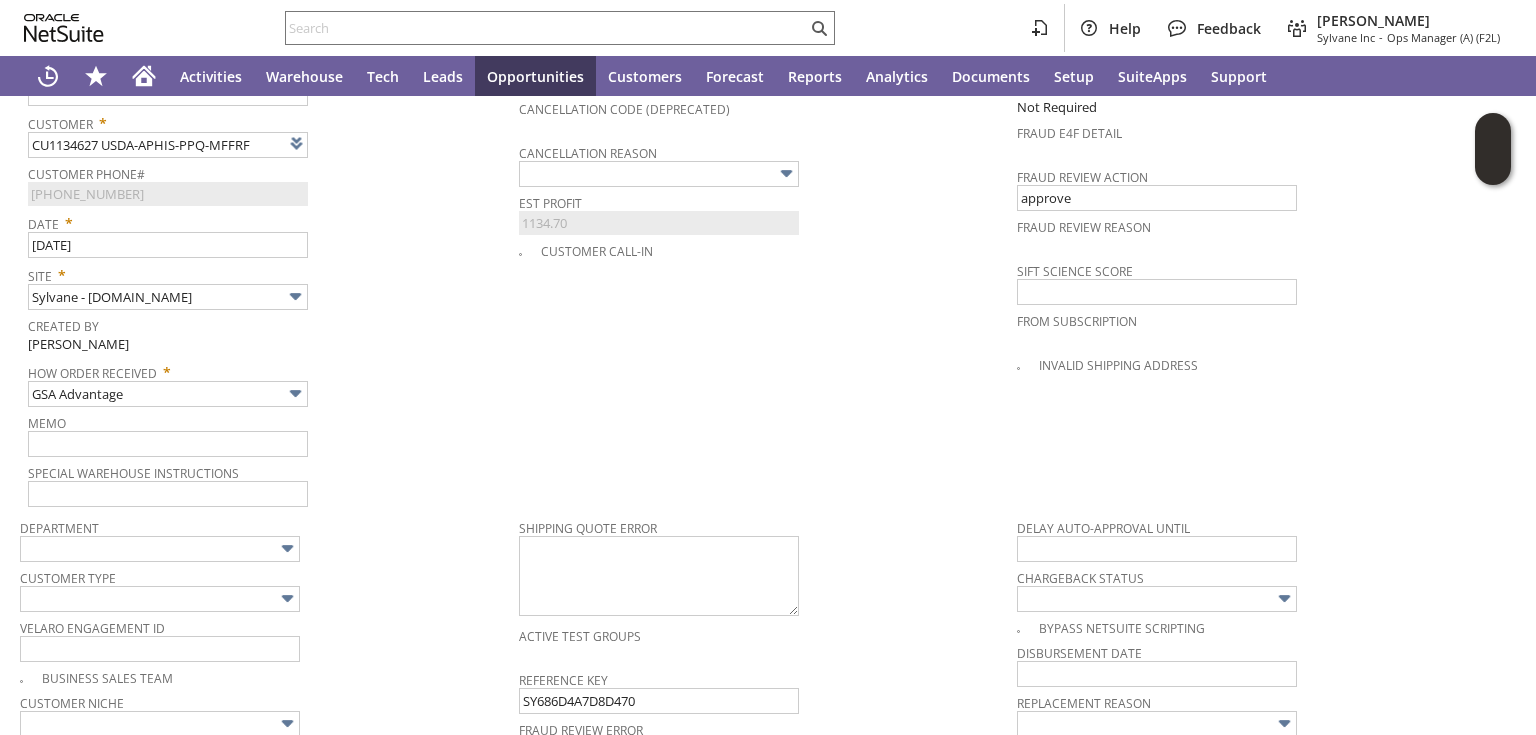 scroll, scrollTop: 1567, scrollLeft: 0, axis: vertical 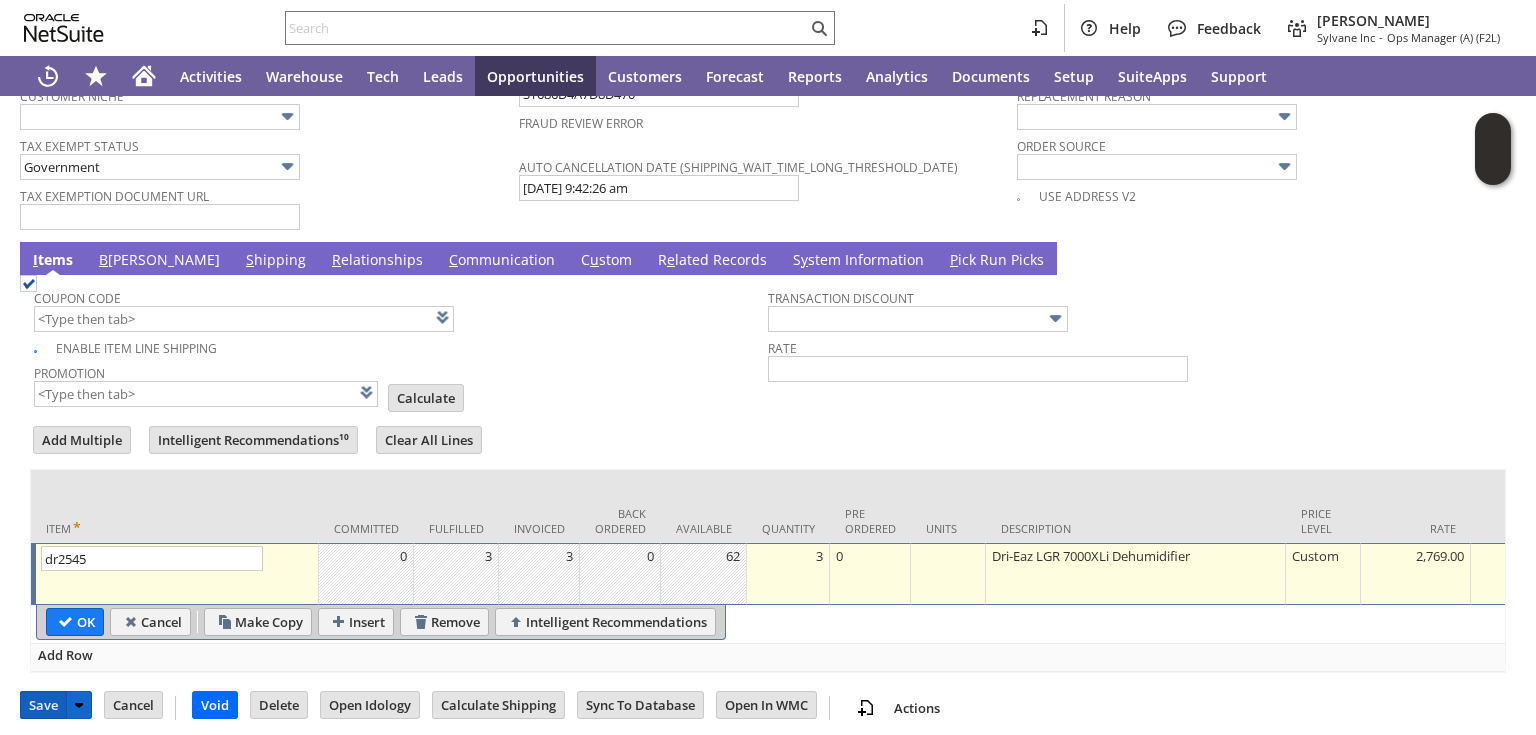 click on "Save" at bounding box center [43, 705] 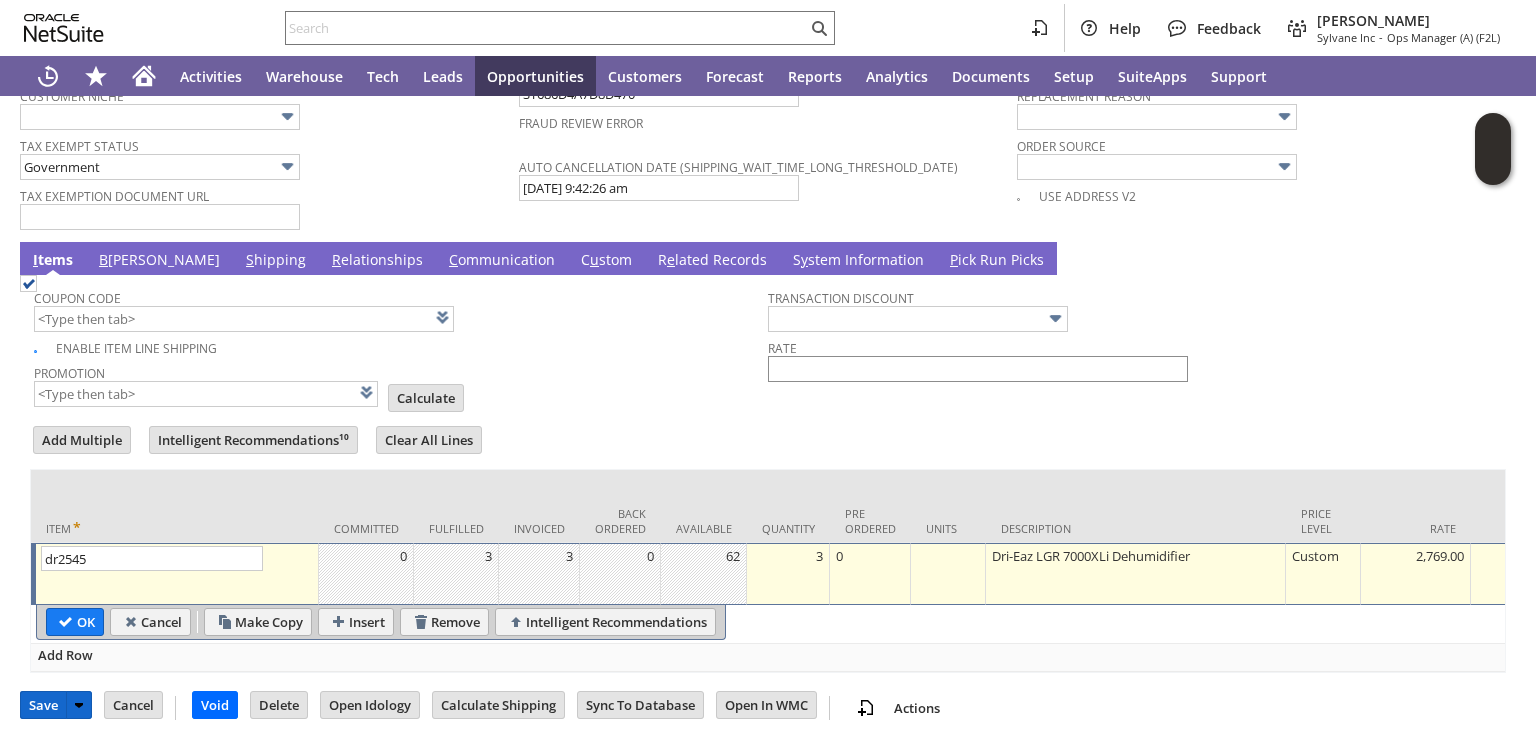 type 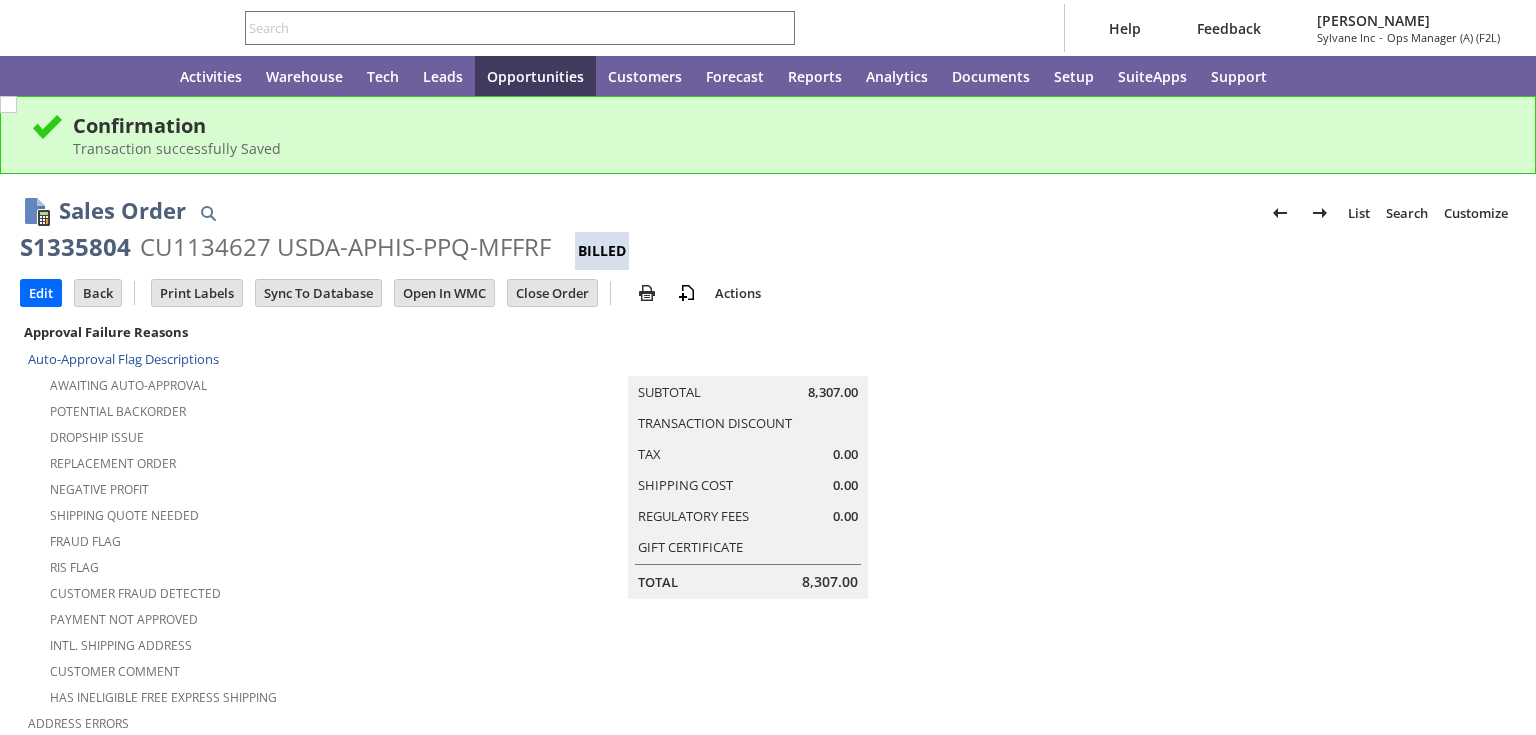 scroll, scrollTop: 0, scrollLeft: 0, axis: both 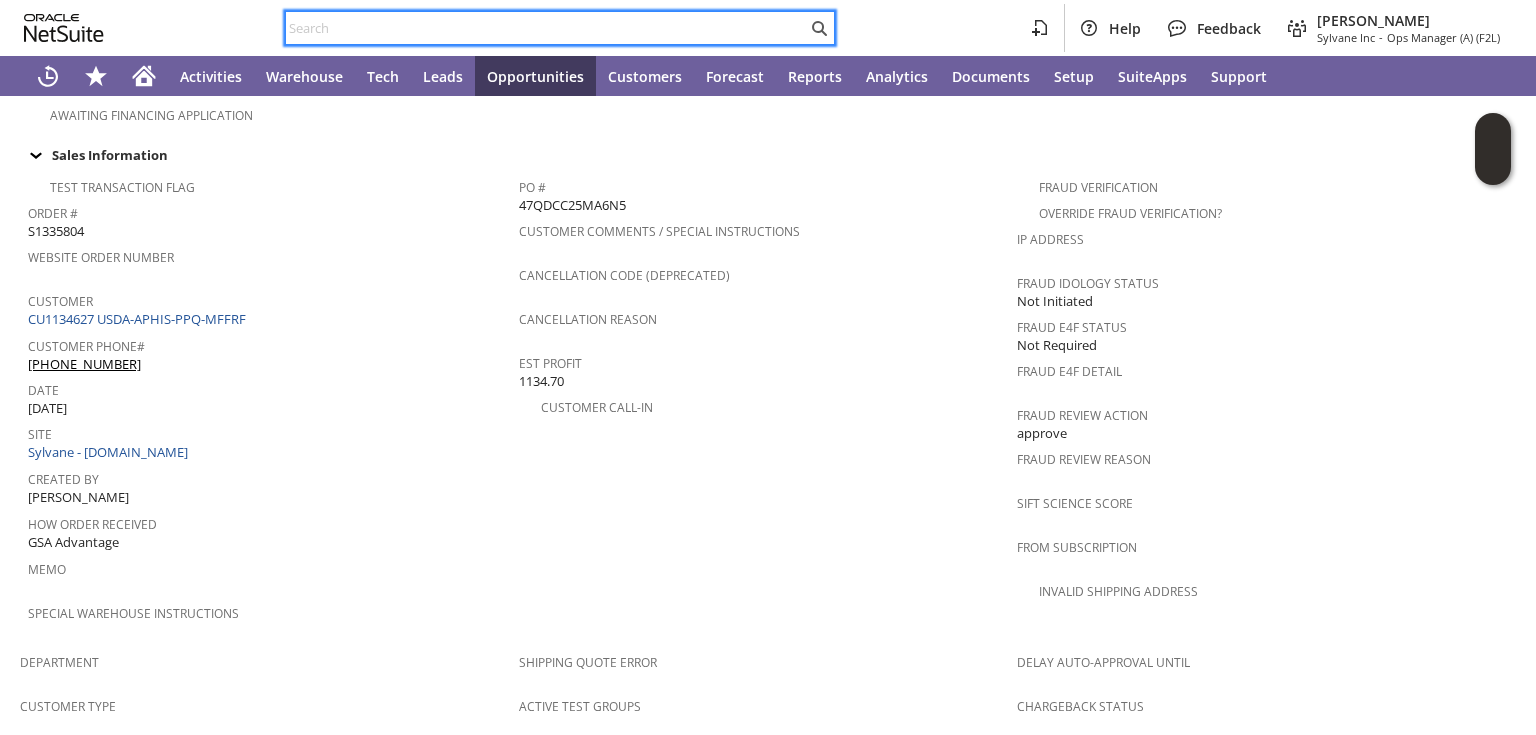 click at bounding box center [546, 28] 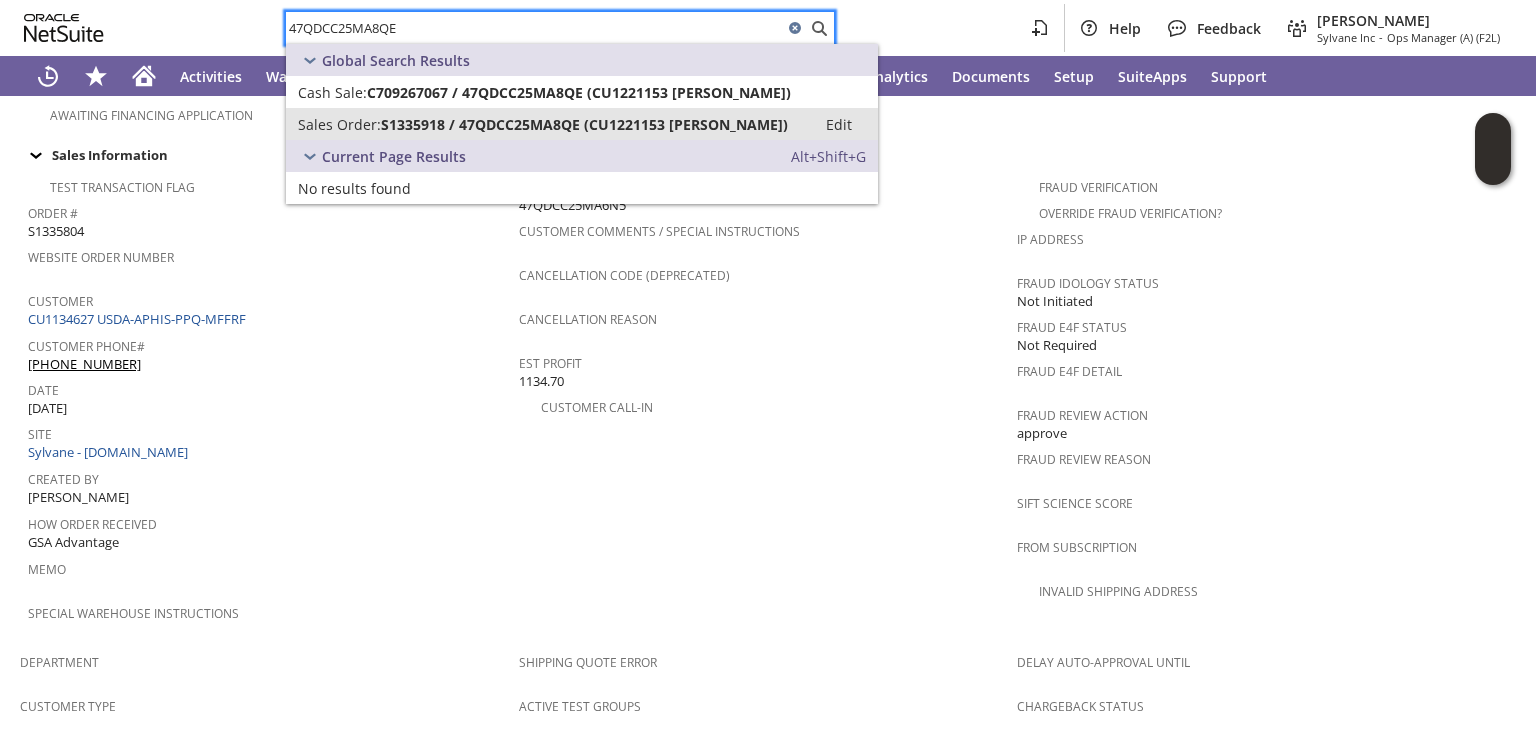type on "47QDCC25MA8QE" 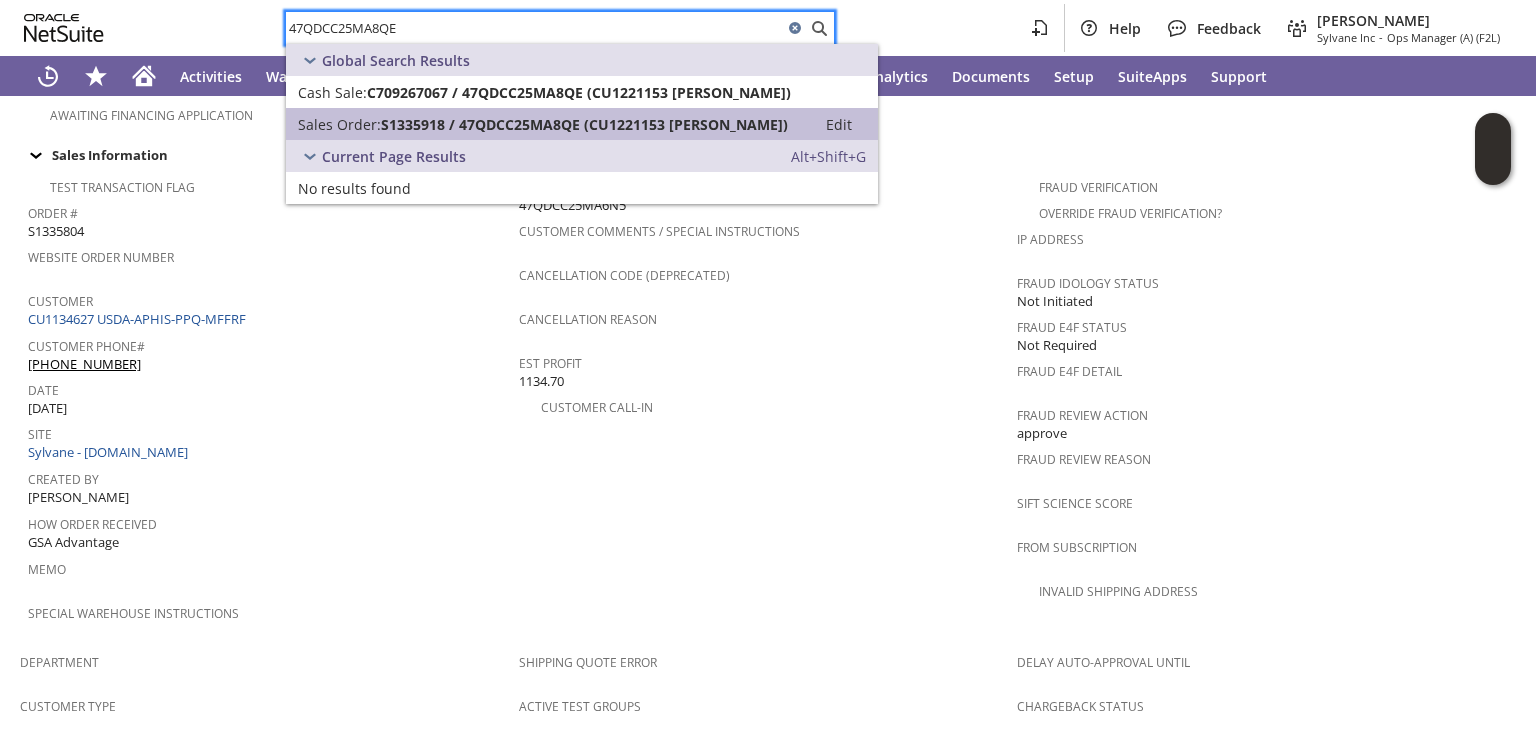 click on "Sales Order:  S1335918 / 47QDCC25MA8QE (CU1221153 ASHLEIGH ROGERS) Edit" at bounding box center [582, 124] 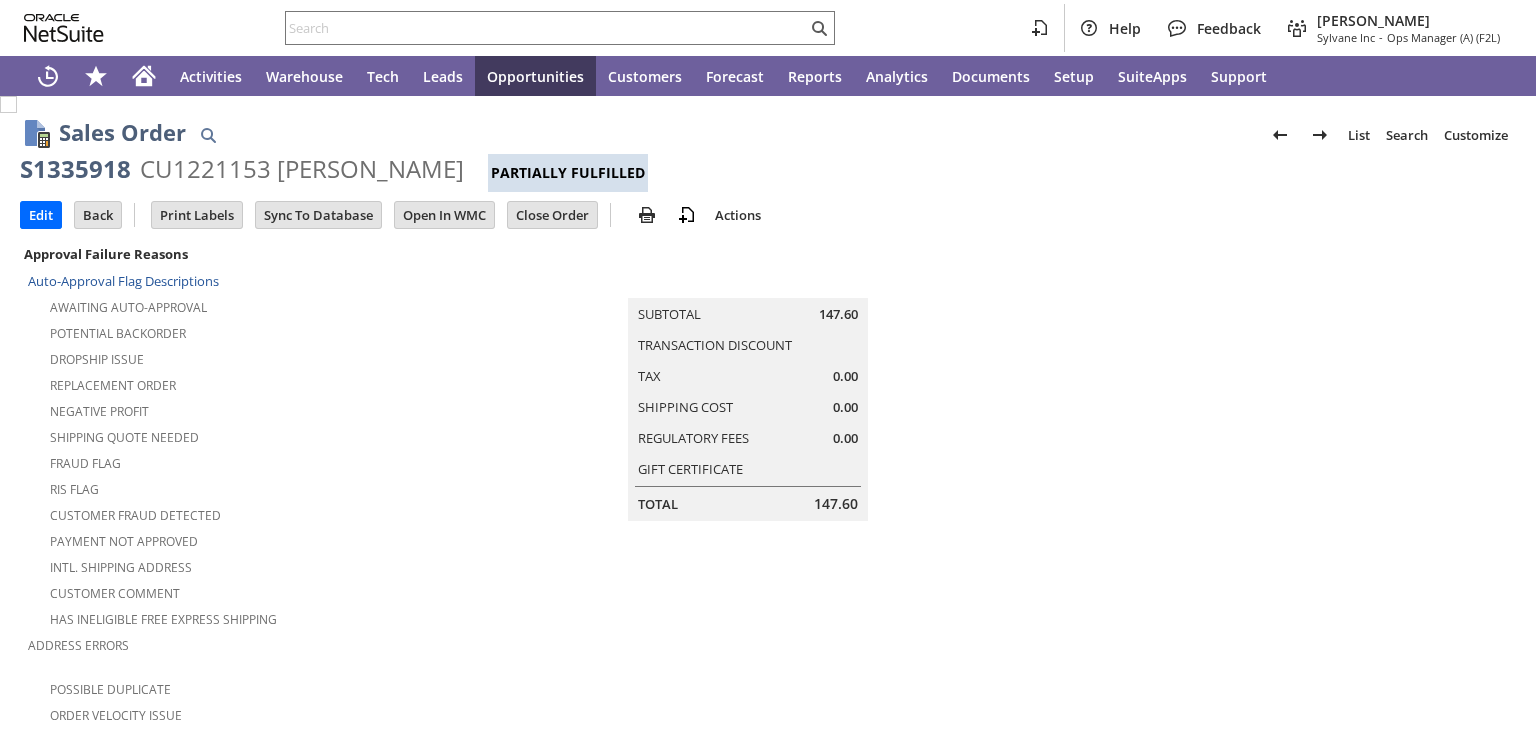 scroll, scrollTop: 0, scrollLeft: 0, axis: both 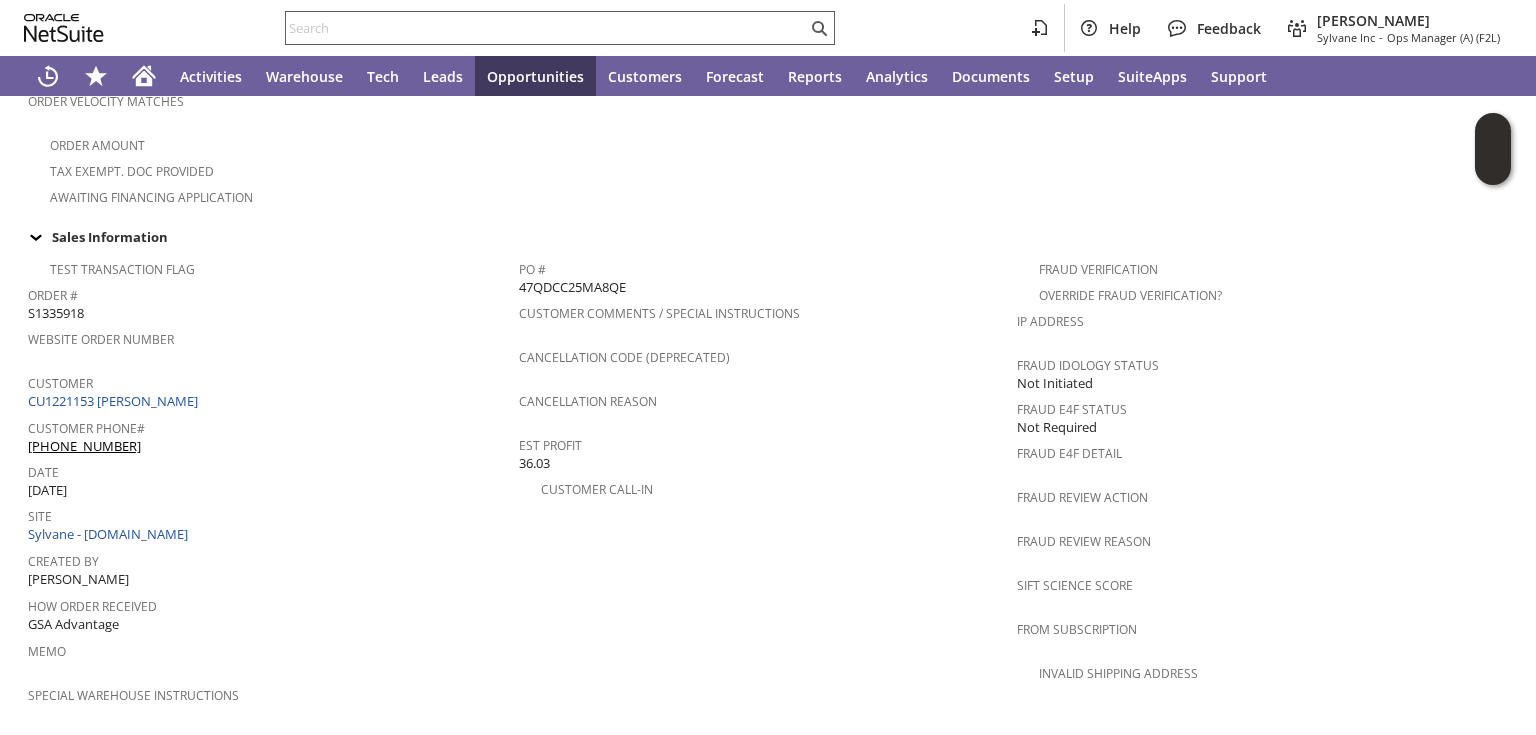 click at bounding box center [546, 28] 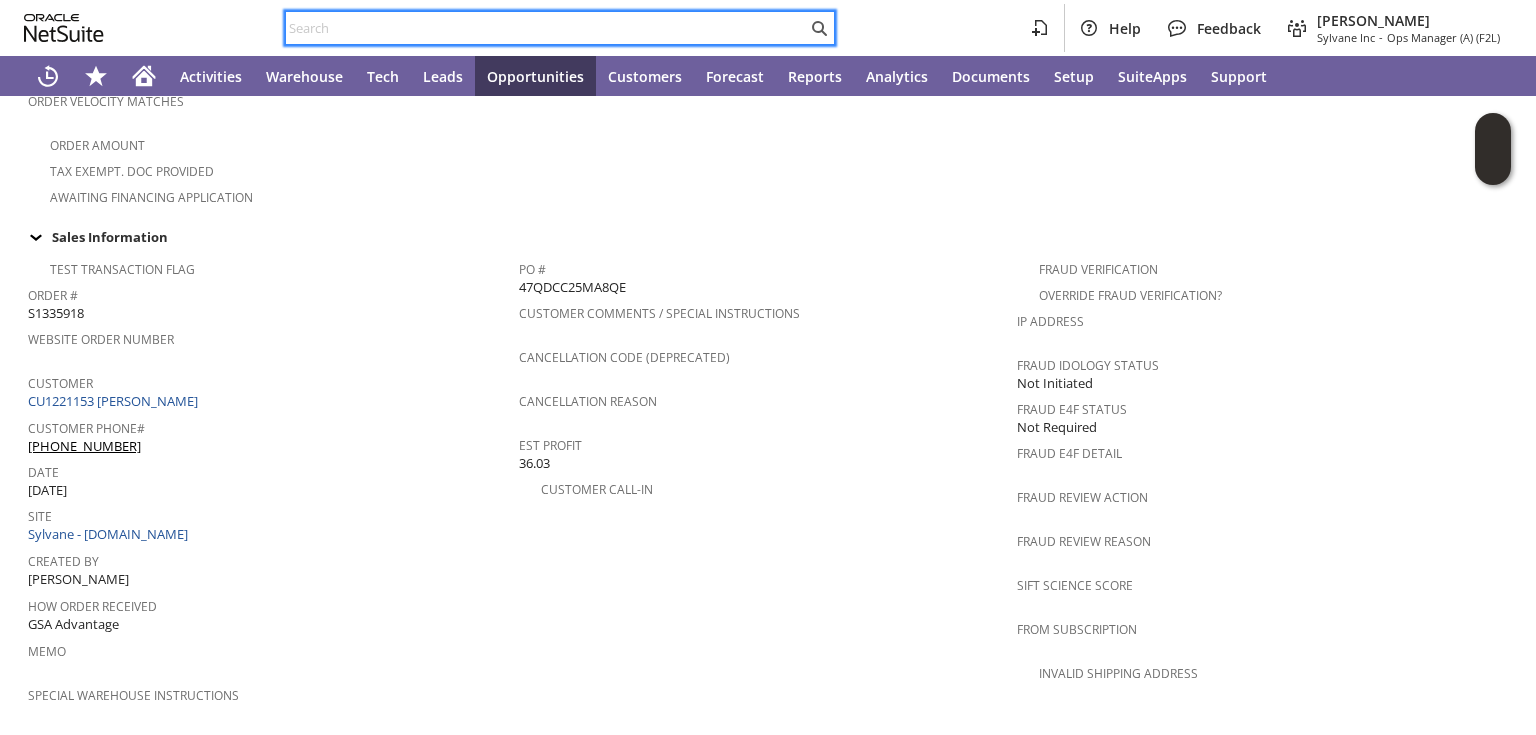 paste on "5470076" 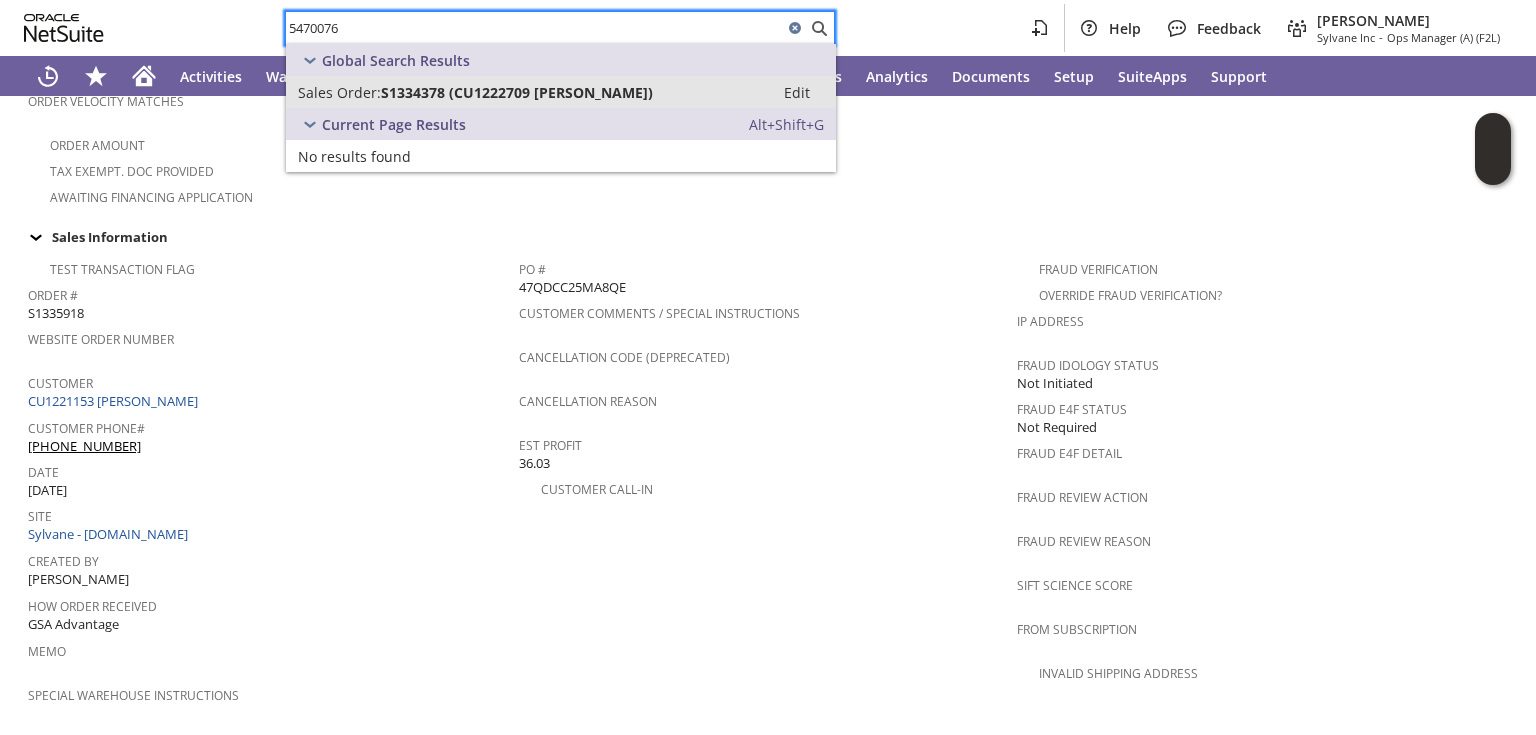 type on "5470076" 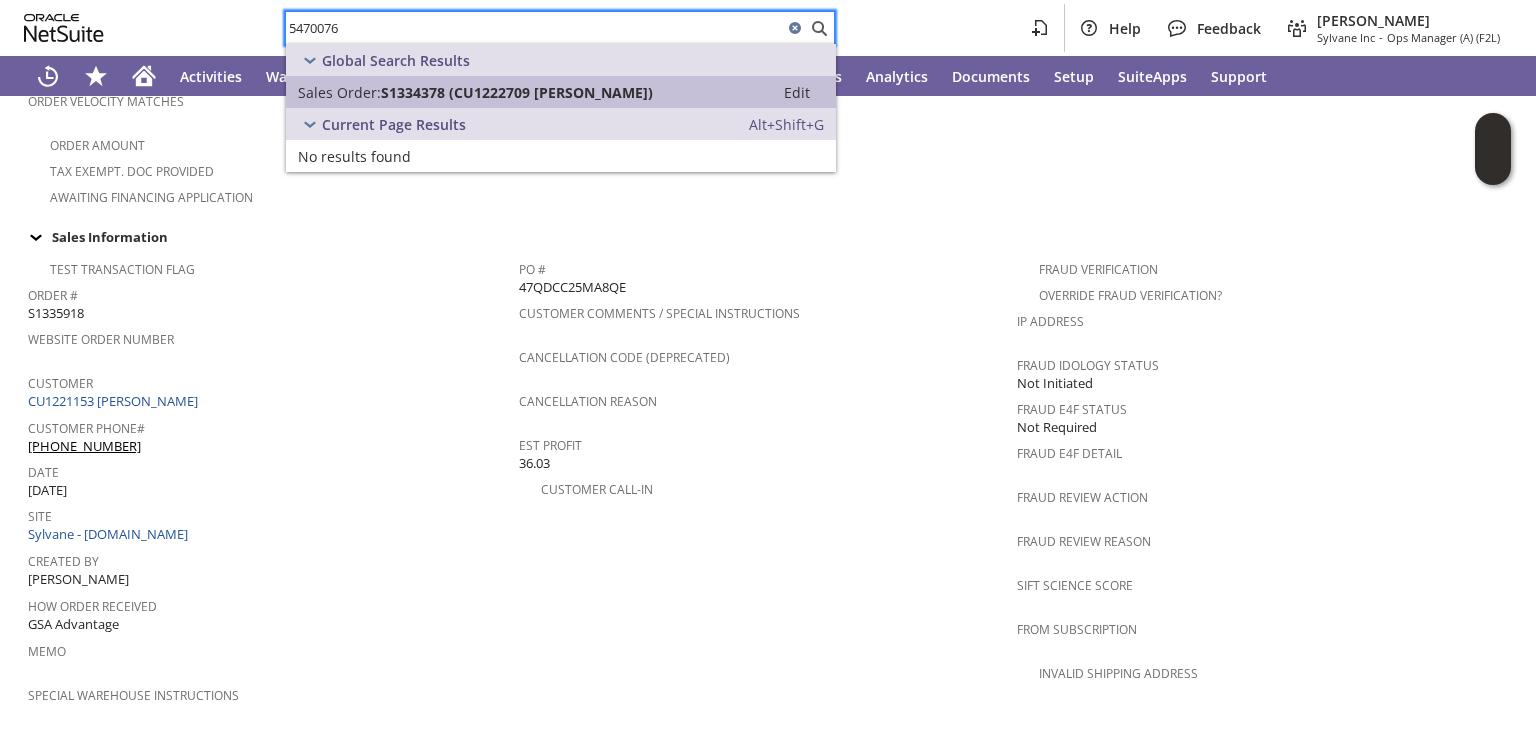 click on "S1334378 (CU1222709 Aaron Currie)" at bounding box center (517, 92) 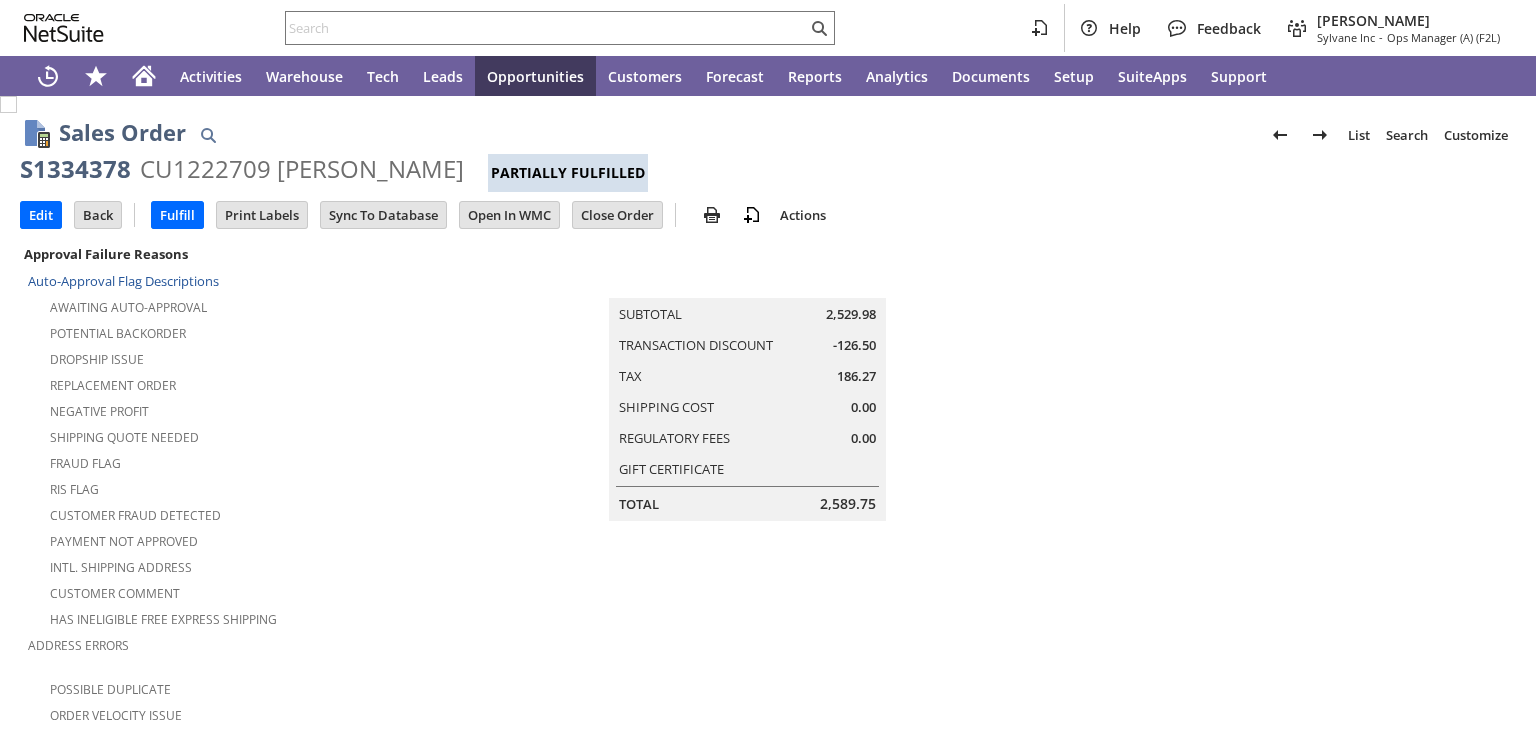 scroll, scrollTop: 0, scrollLeft: 0, axis: both 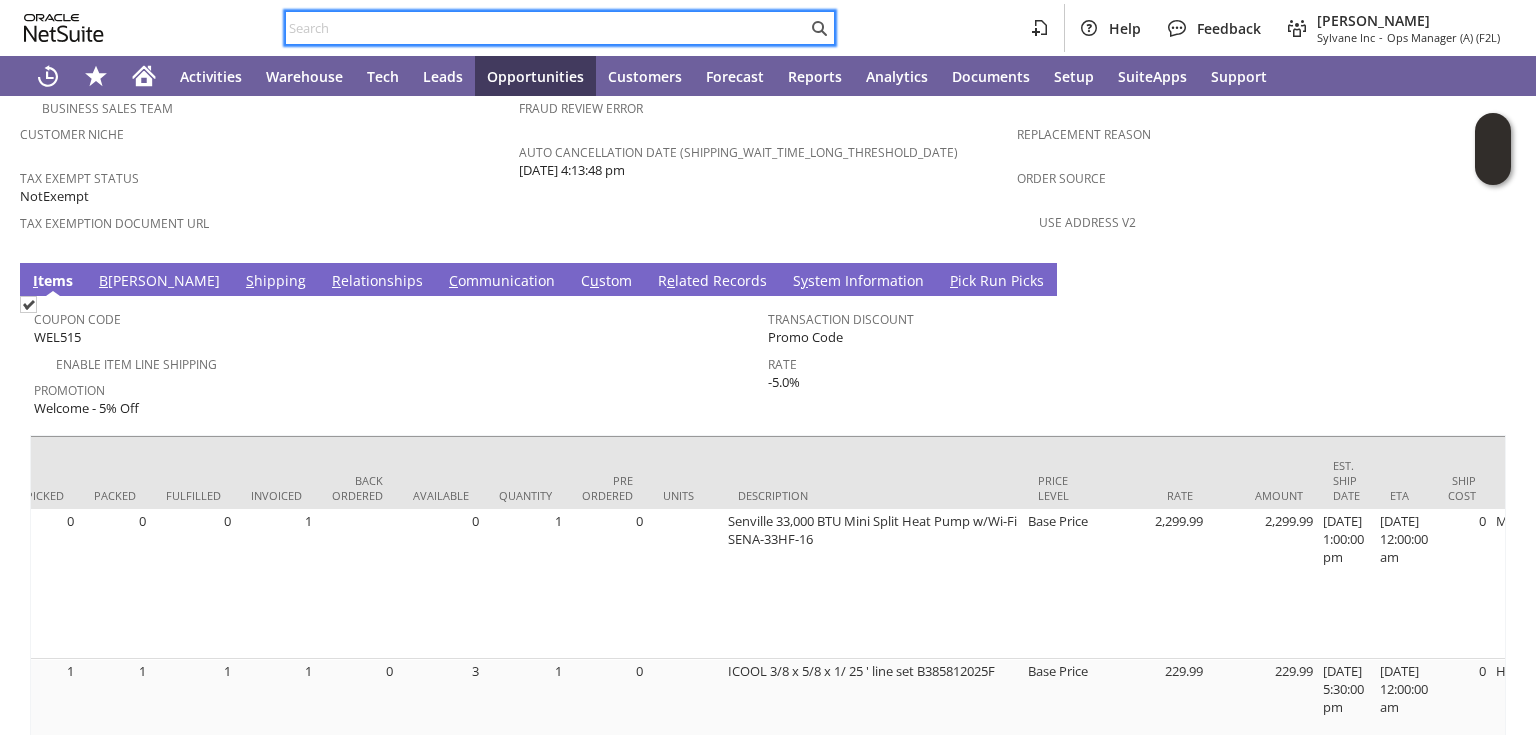 click at bounding box center (546, 28) 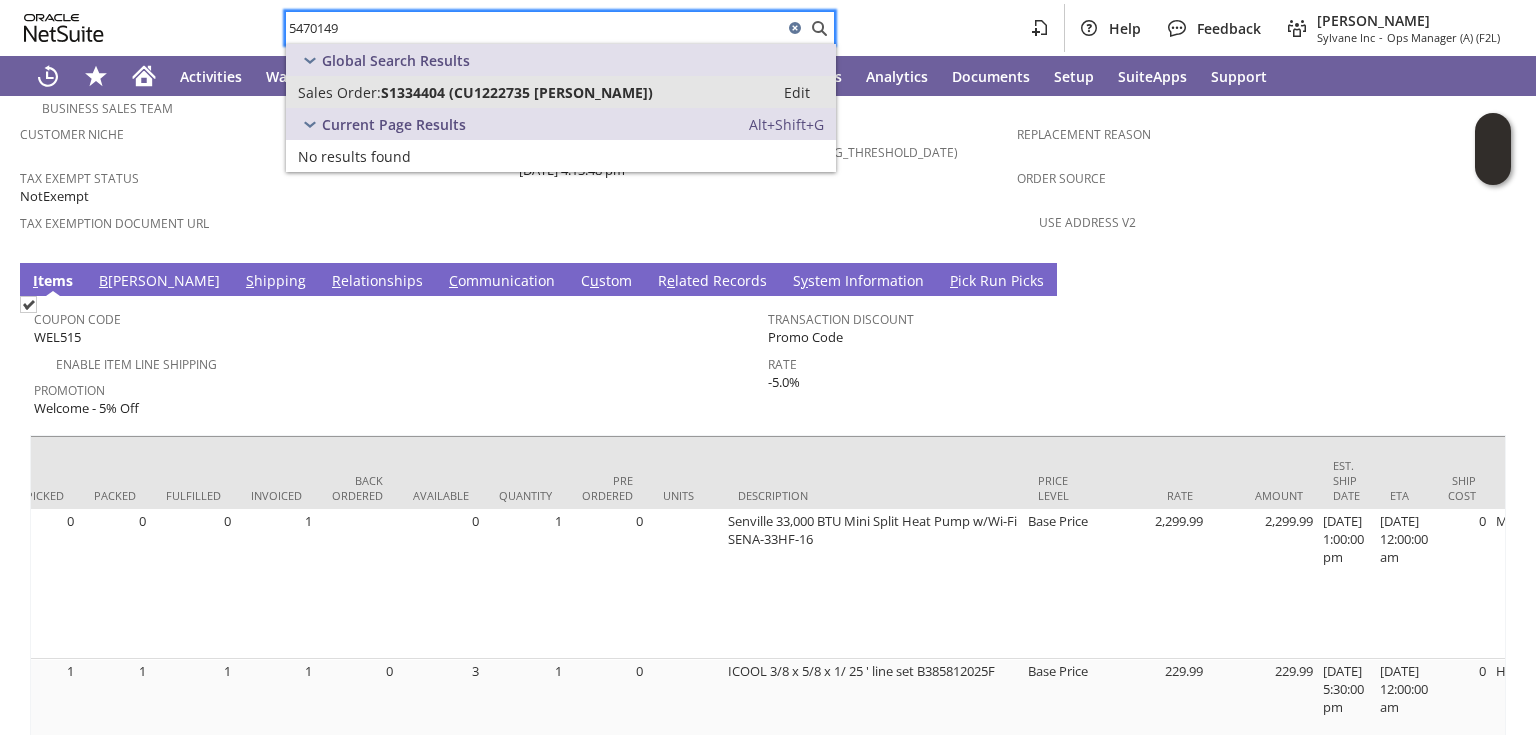 type on "5470149" 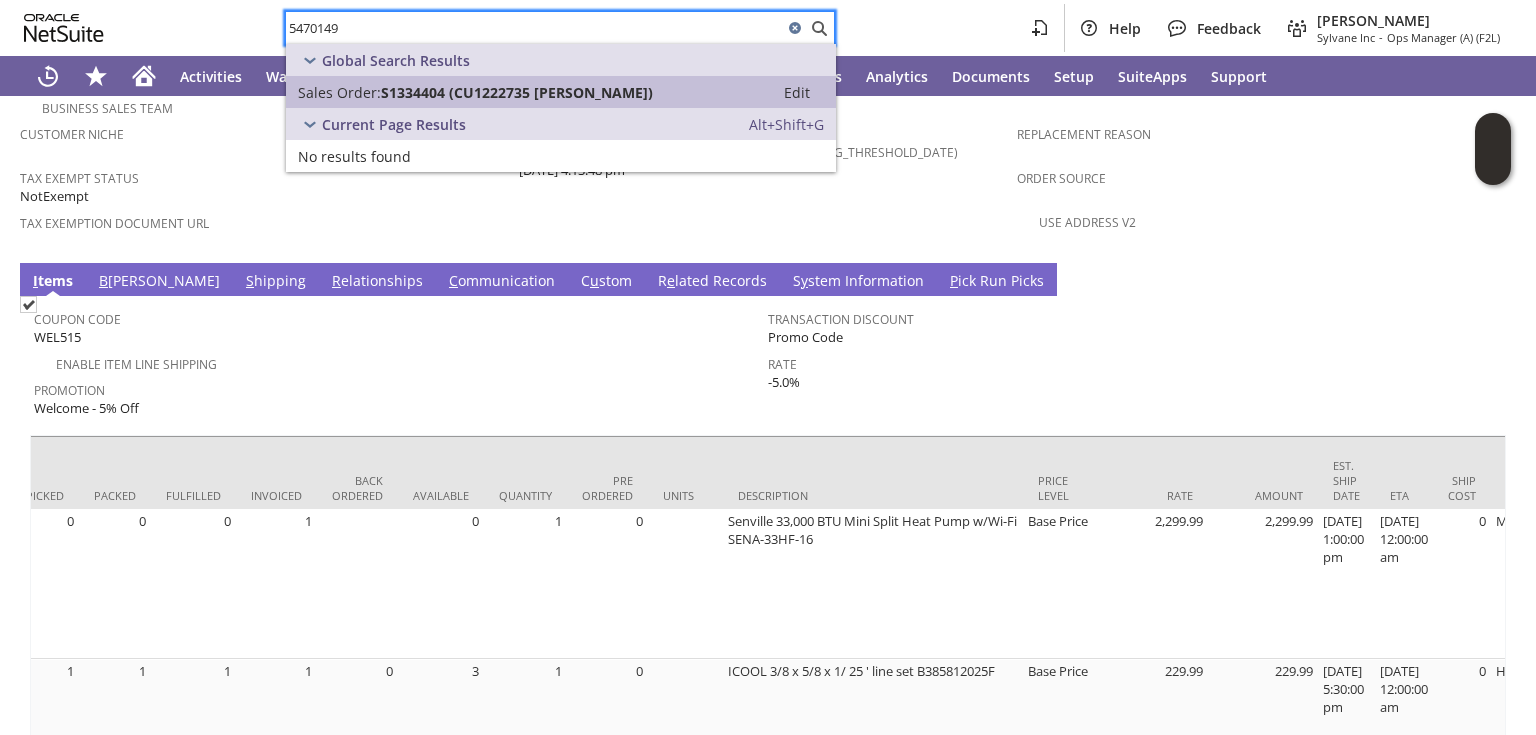 click on "S1334404 (CU1222735 DALE MOWRY)" at bounding box center (517, 92) 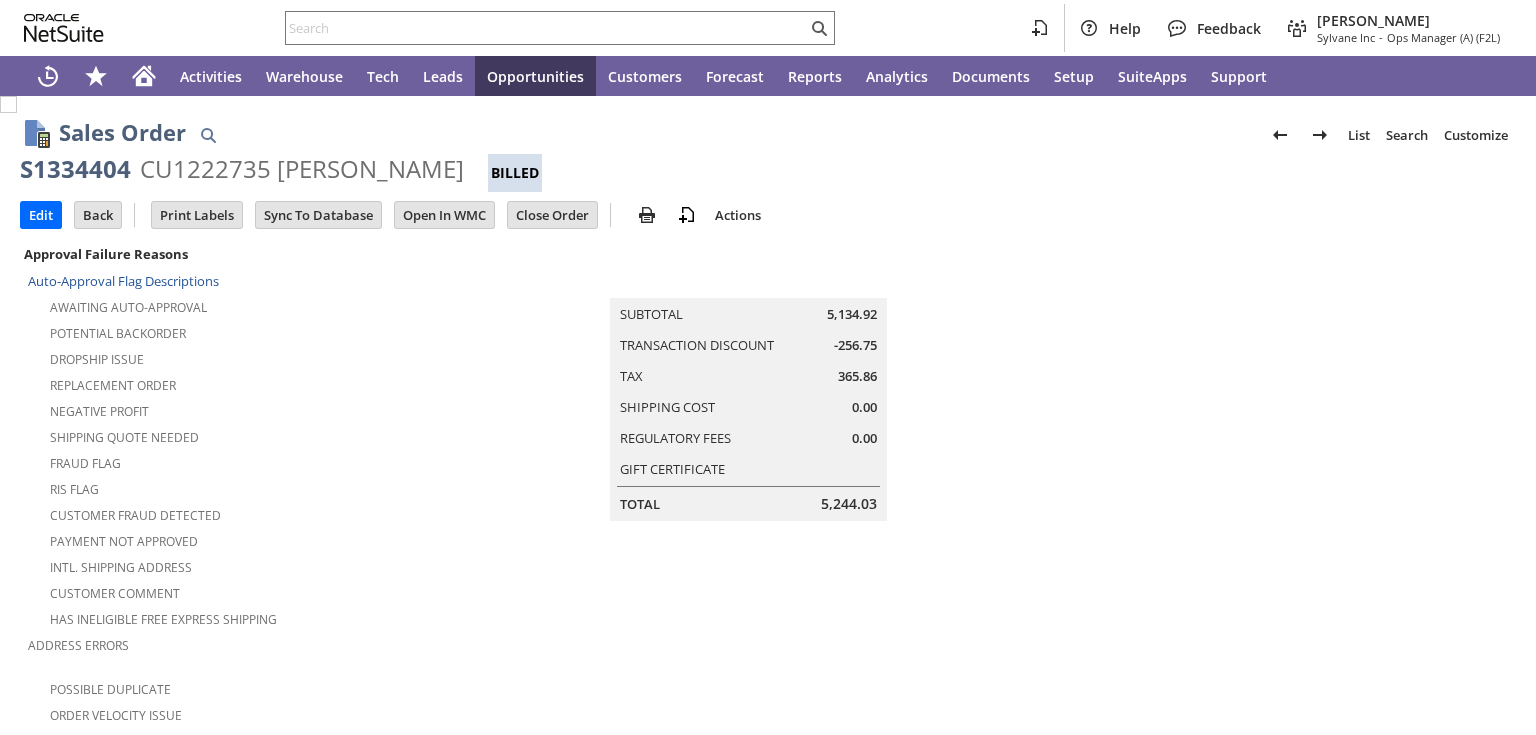 scroll, scrollTop: 0, scrollLeft: 0, axis: both 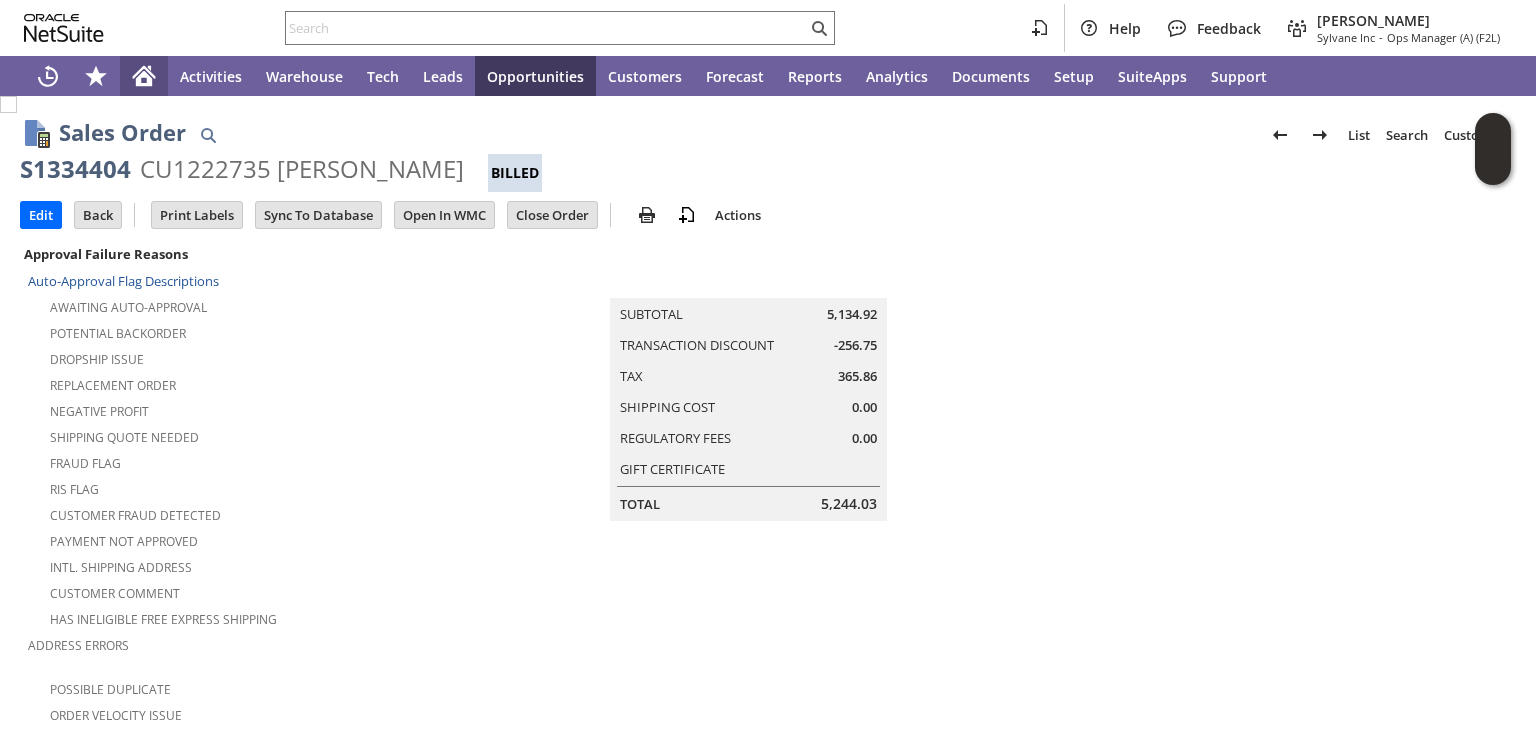 click 